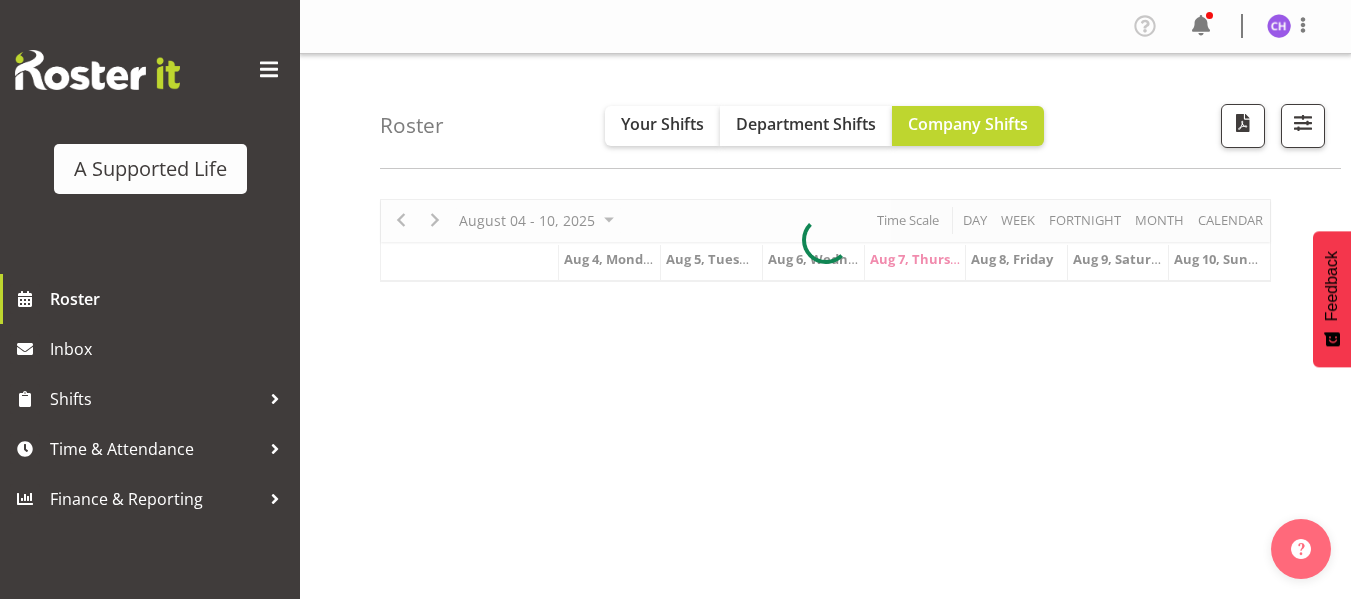 scroll, scrollTop: 0, scrollLeft: 0, axis: both 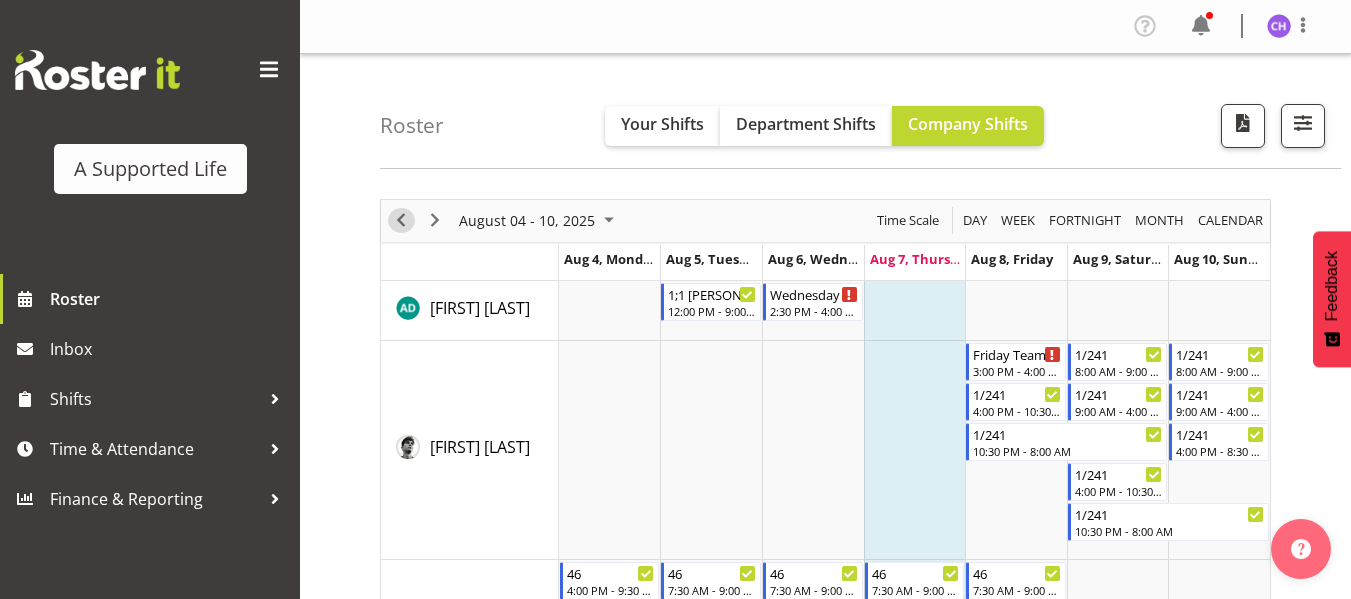 click at bounding box center (401, 220) 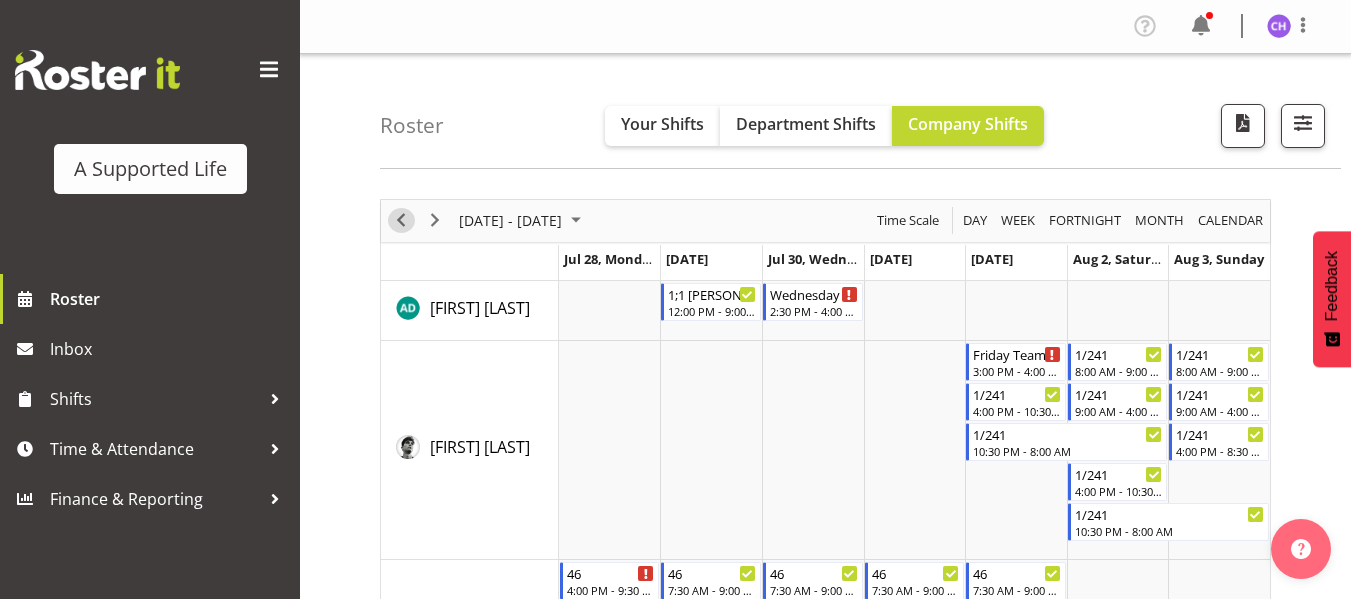 scroll, scrollTop: 308, scrollLeft: 0, axis: vertical 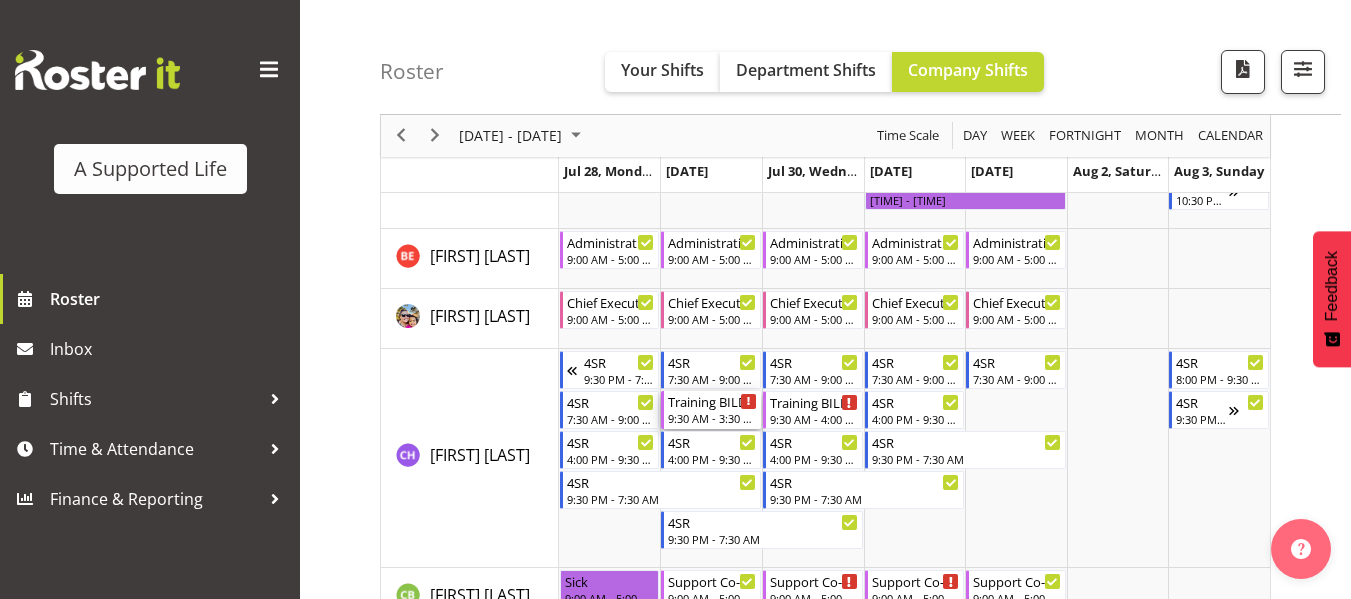 click on "9:30 AM - 3:30 PM" at bounding box center [712, 418] 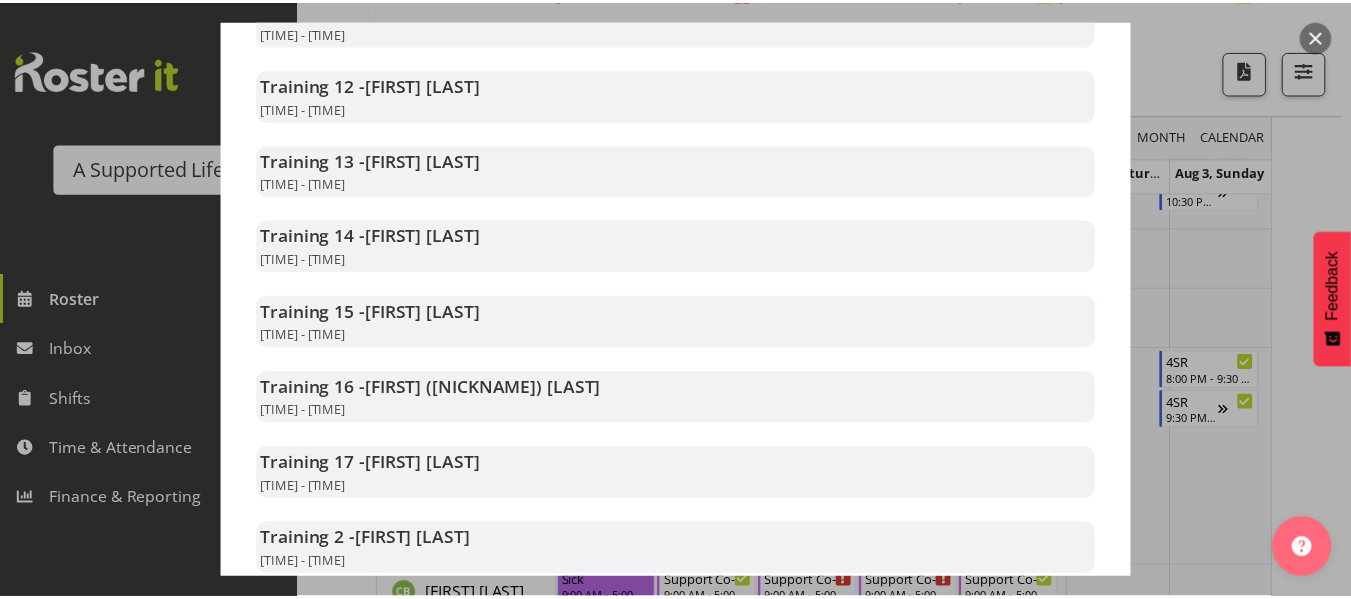 scroll, scrollTop: 1280, scrollLeft: 0, axis: vertical 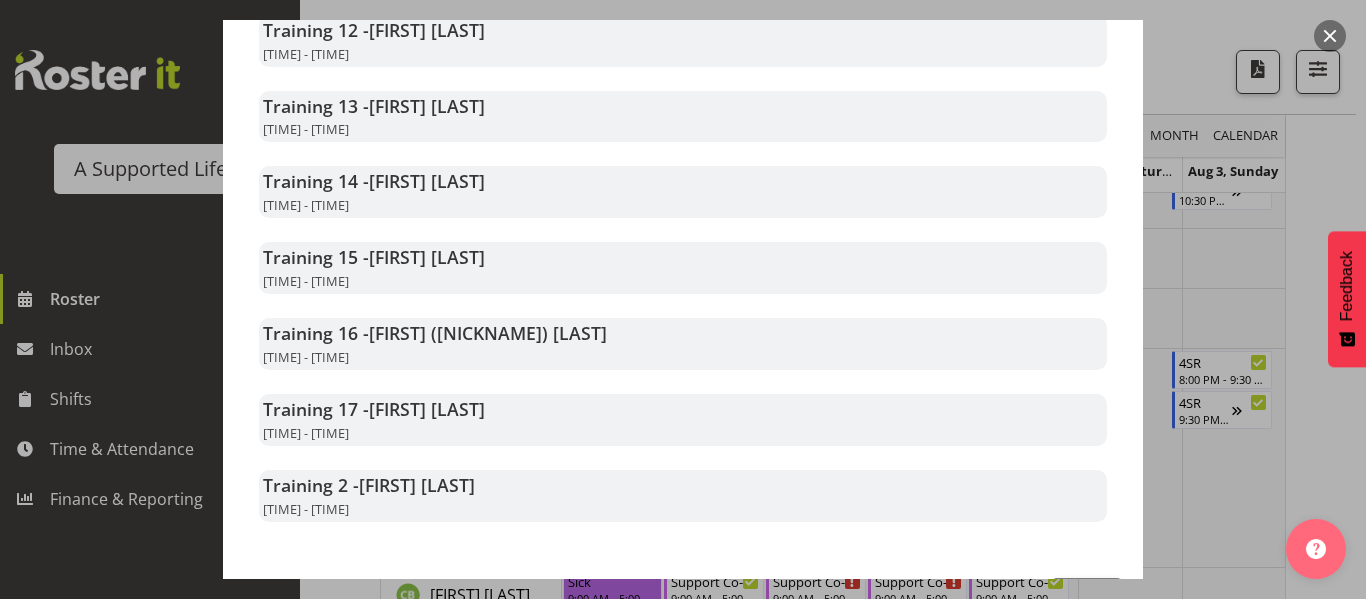 click at bounding box center [1330, 36] 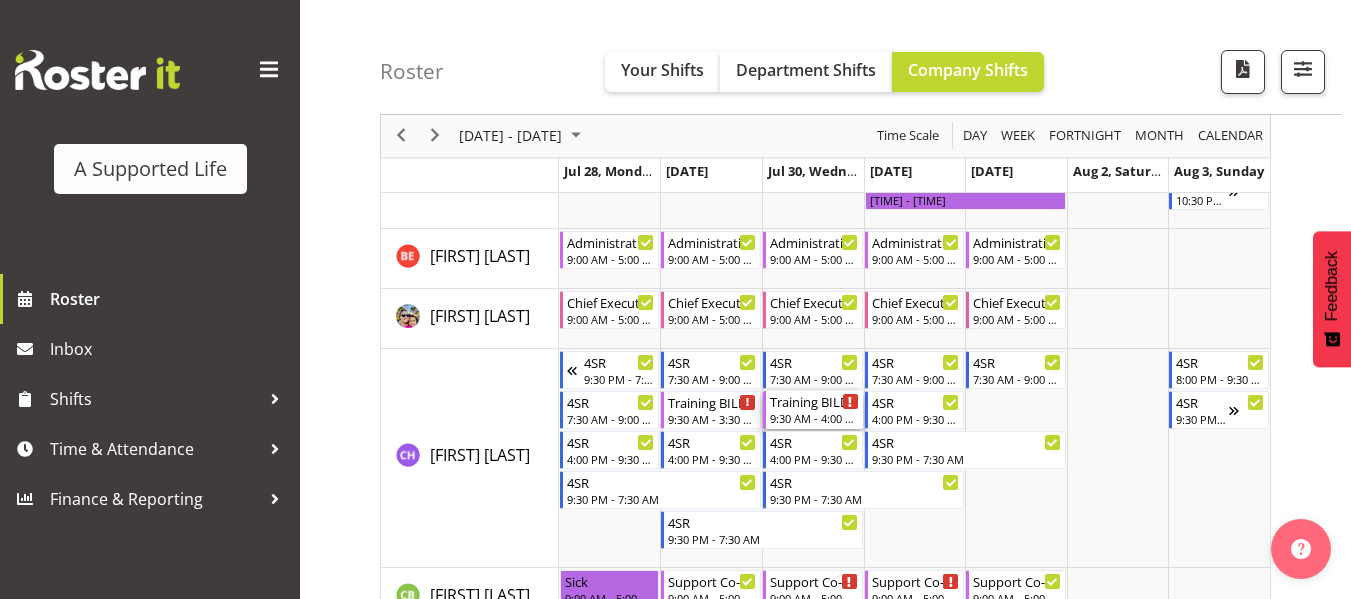 click on "Training  BILD" at bounding box center (814, 401) 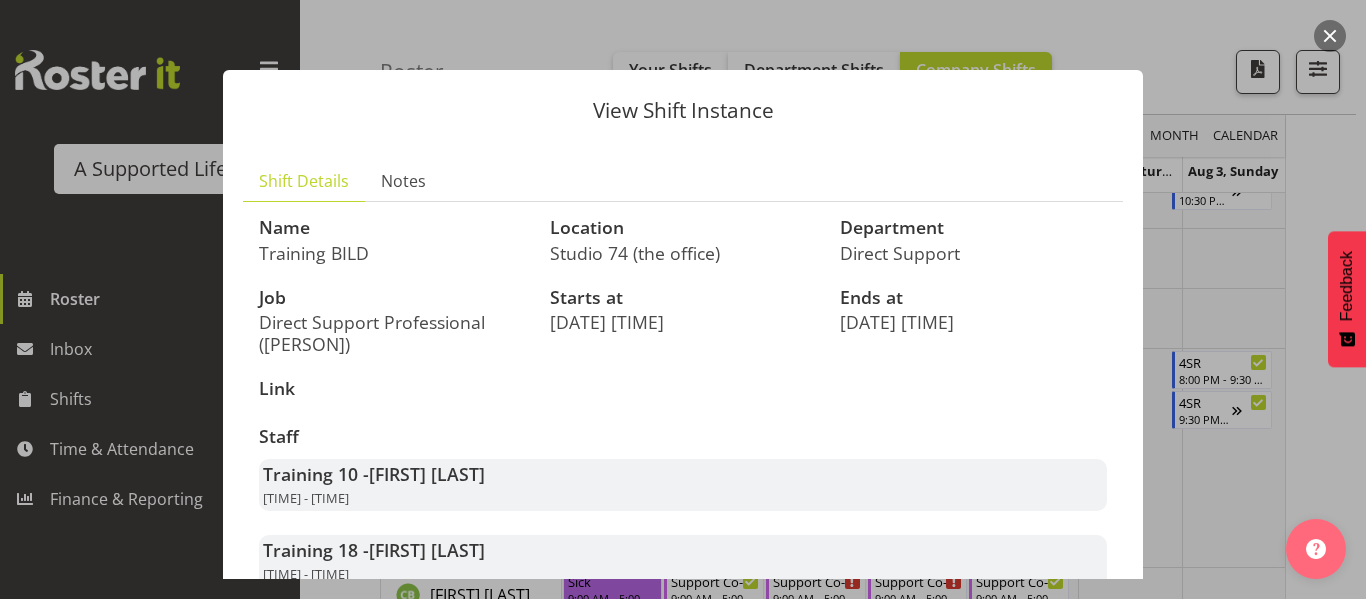 click at bounding box center (1330, 36) 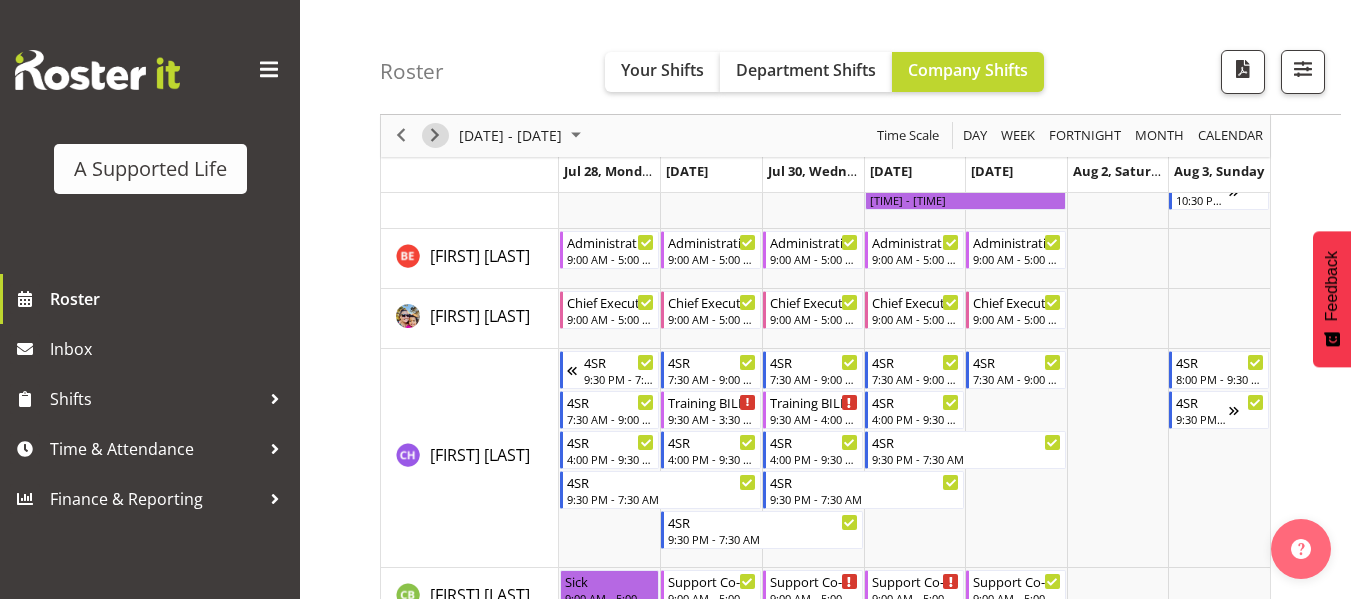 click at bounding box center (435, 136) 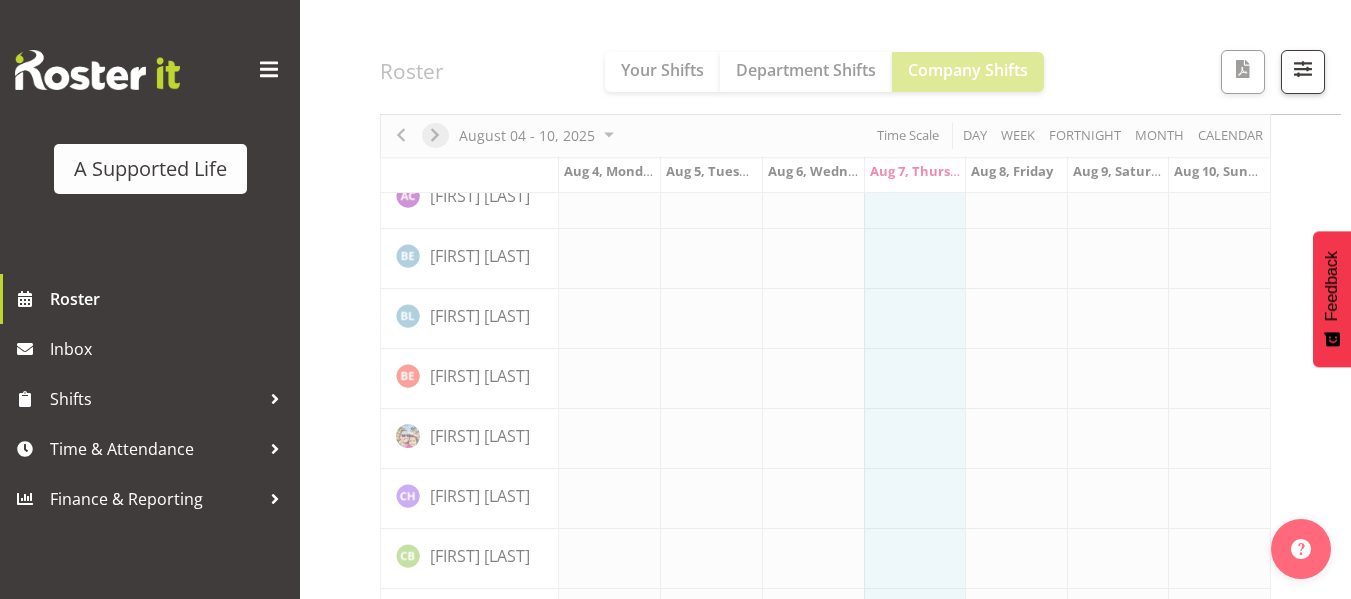scroll, scrollTop: 133, scrollLeft: 0, axis: vertical 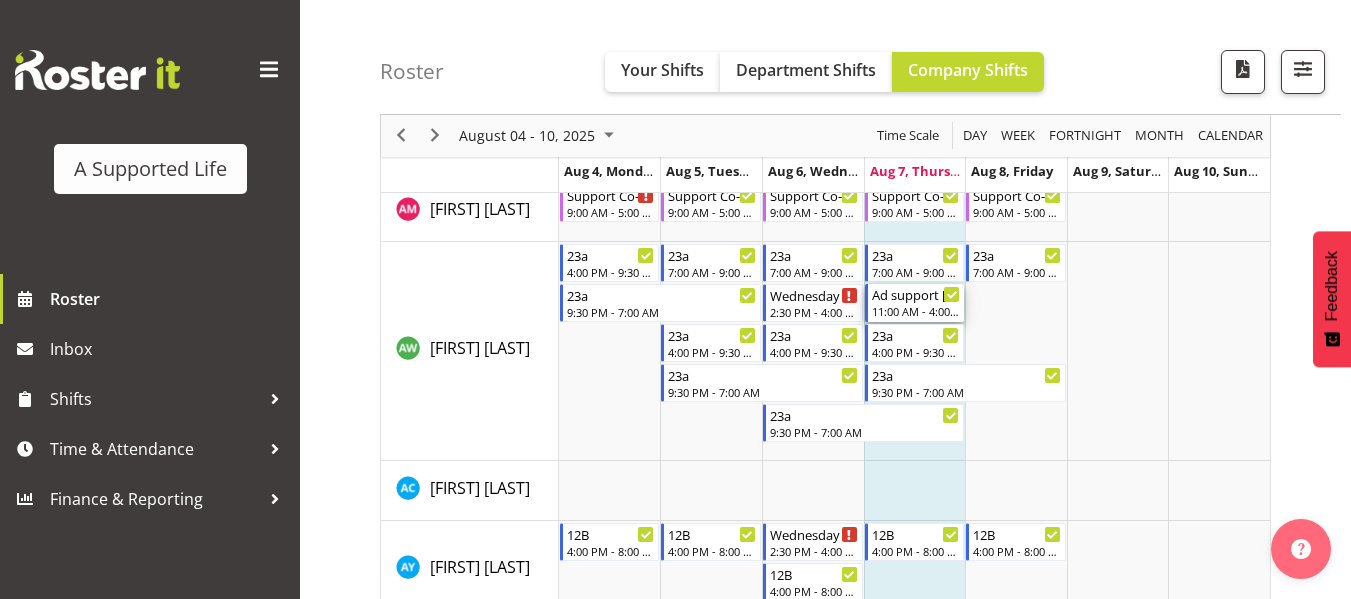 click on "11:00 AM - 4:00 PM" at bounding box center [916, 311] 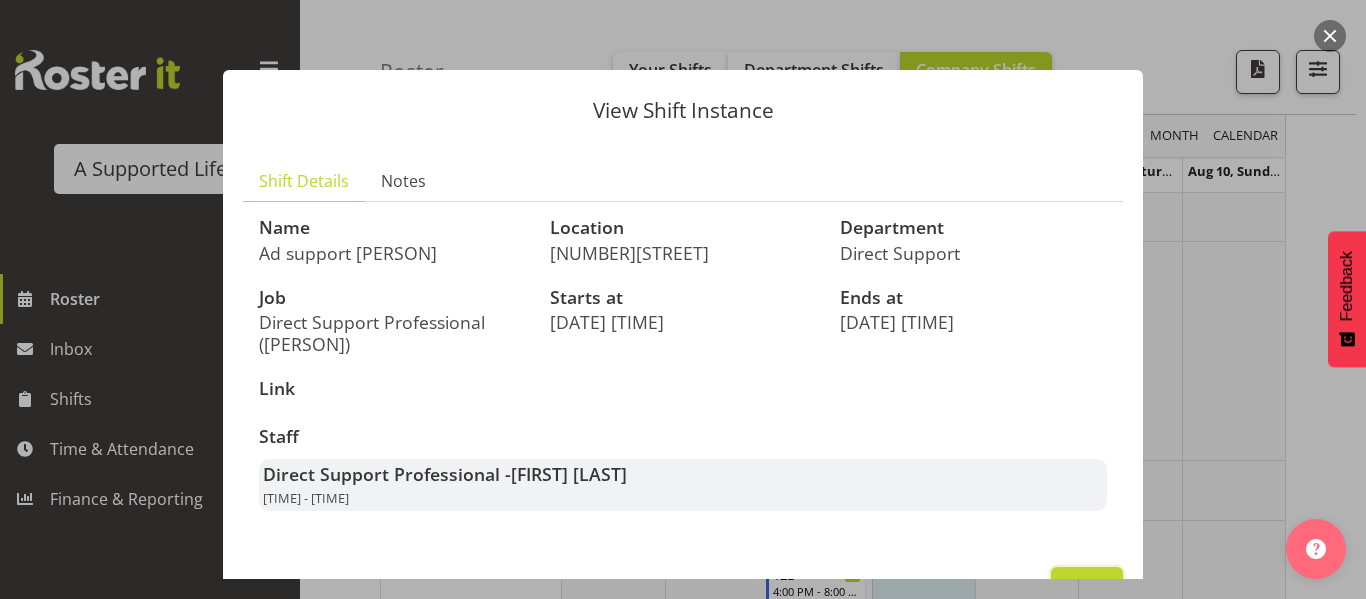 click on "Close" at bounding box center [1087, 589] 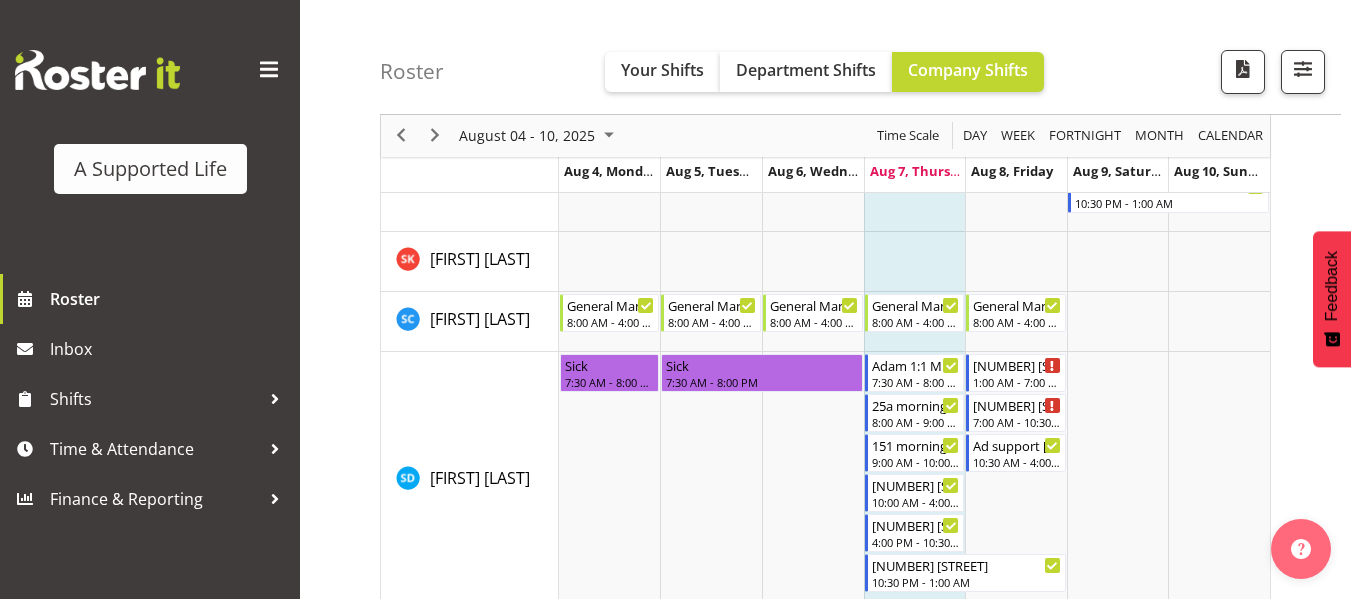 scroll, scrollTop: 9726, scrollLeft: 0, axis: vertical 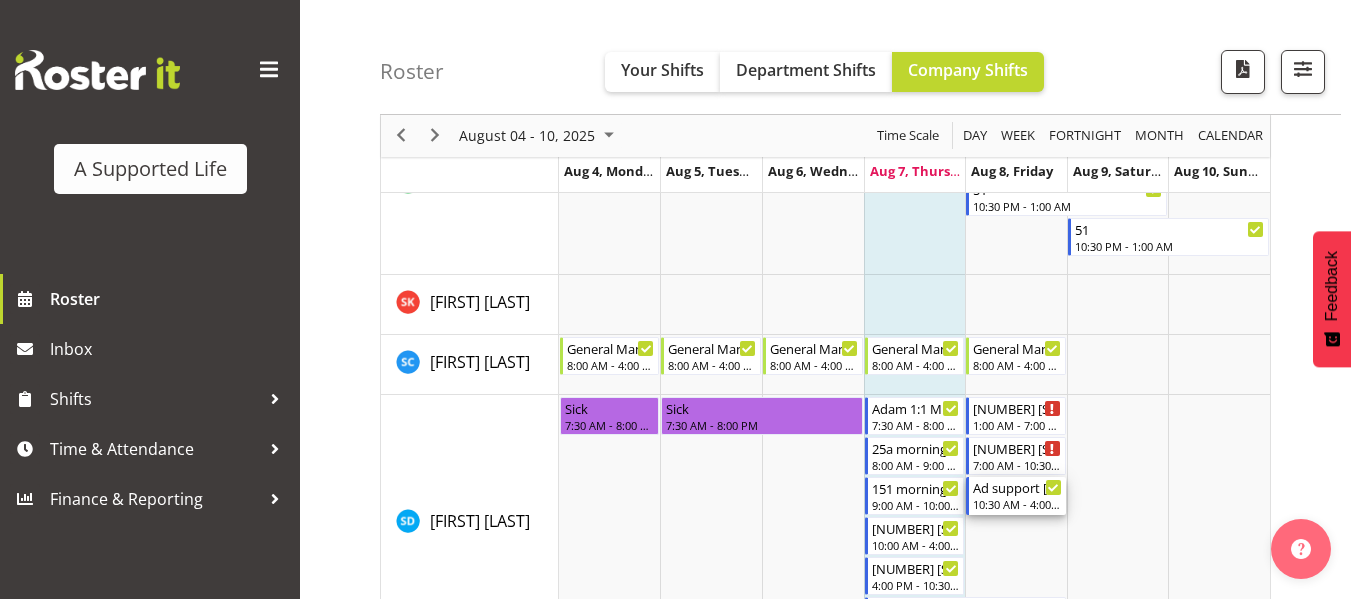 click on "Ad support [PERSON]" at bounding box center (1017, 487) 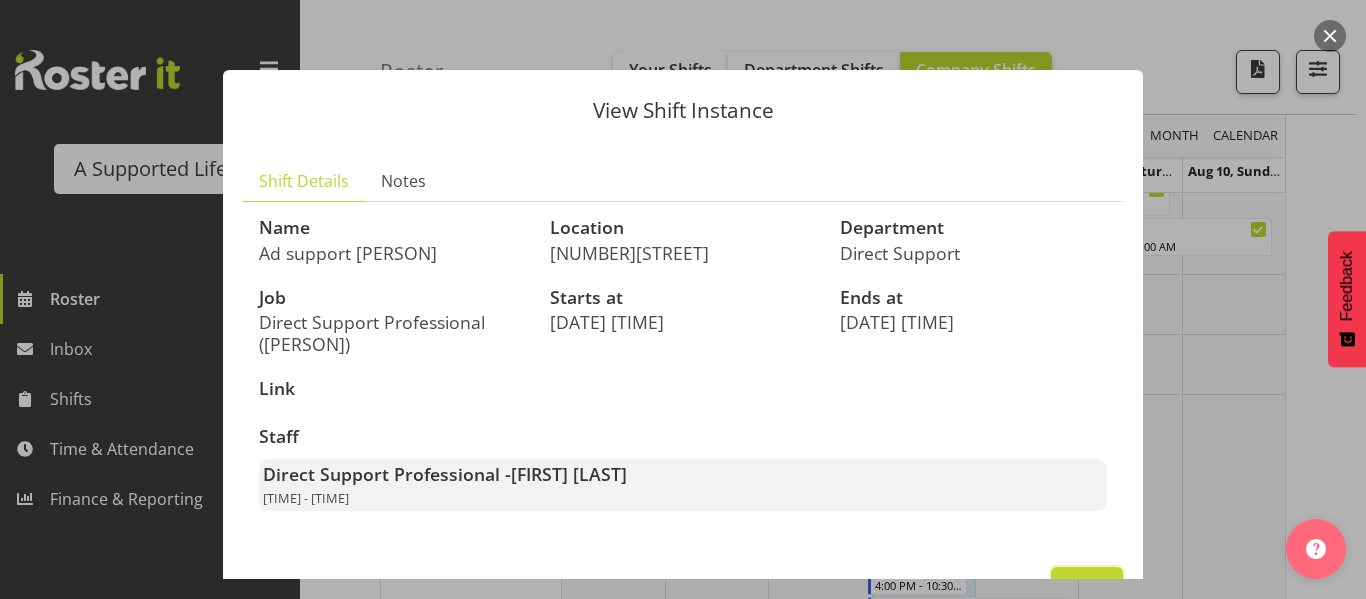 click on "Close" at bounding box center (1087, 589) 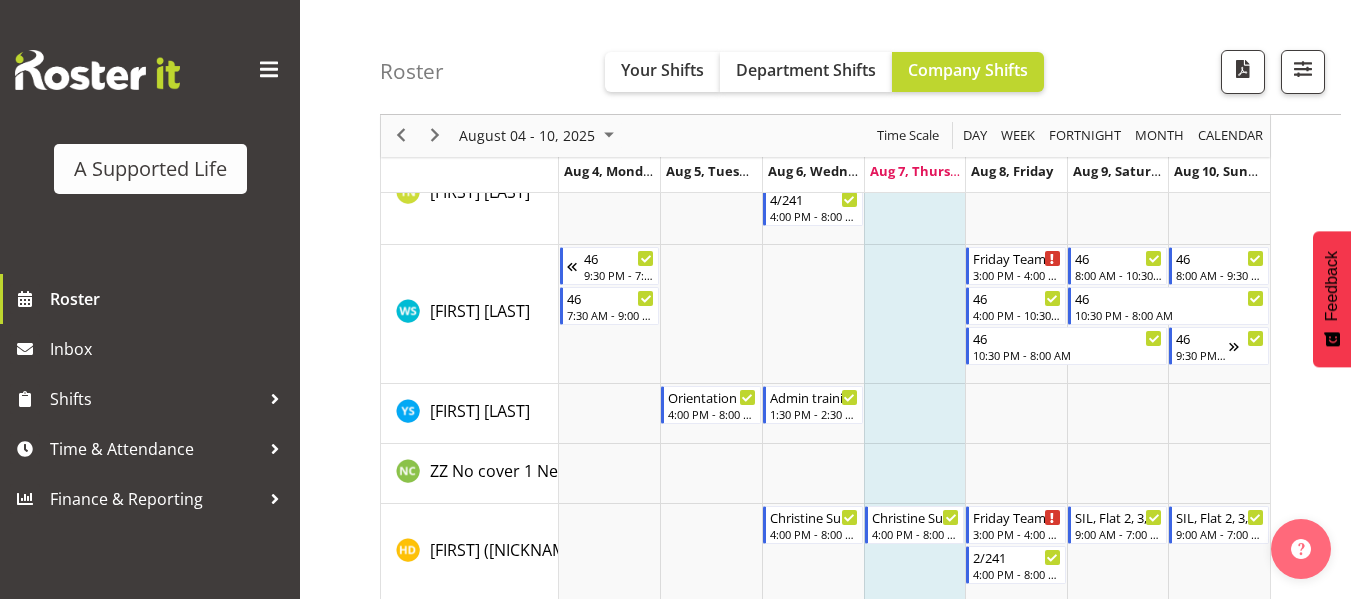 scroll, scrollTop: 11405, scrollLeft: 0, axis: vertical 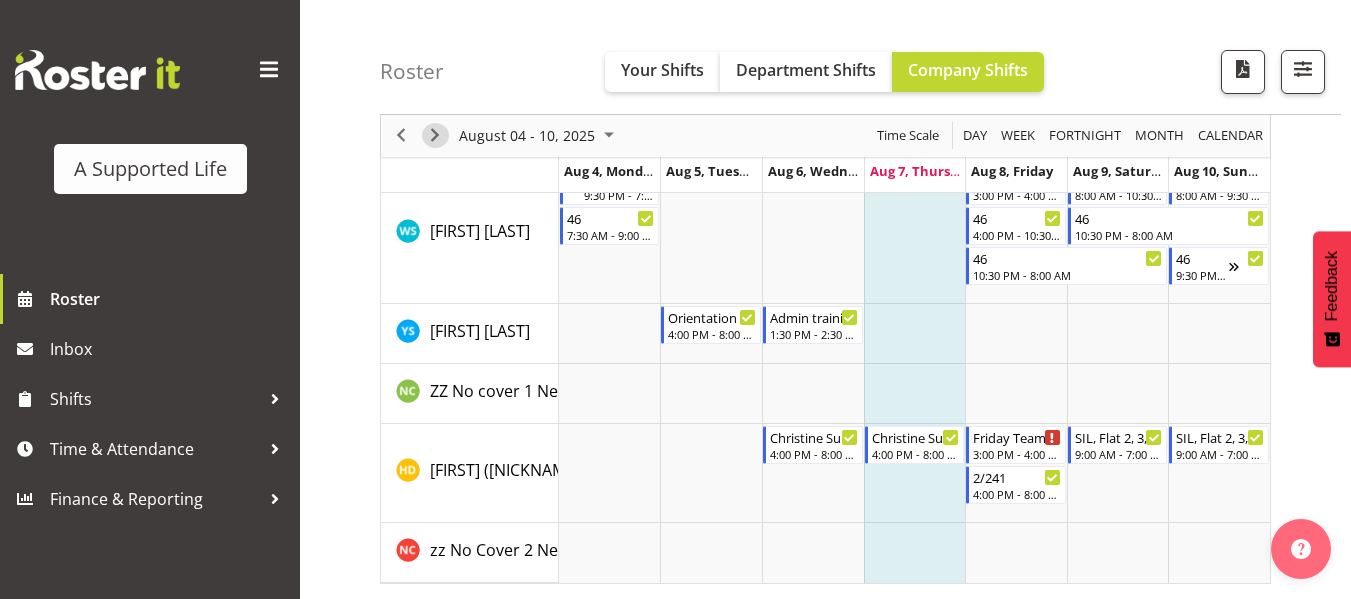 click at bounding box center (435, 136) 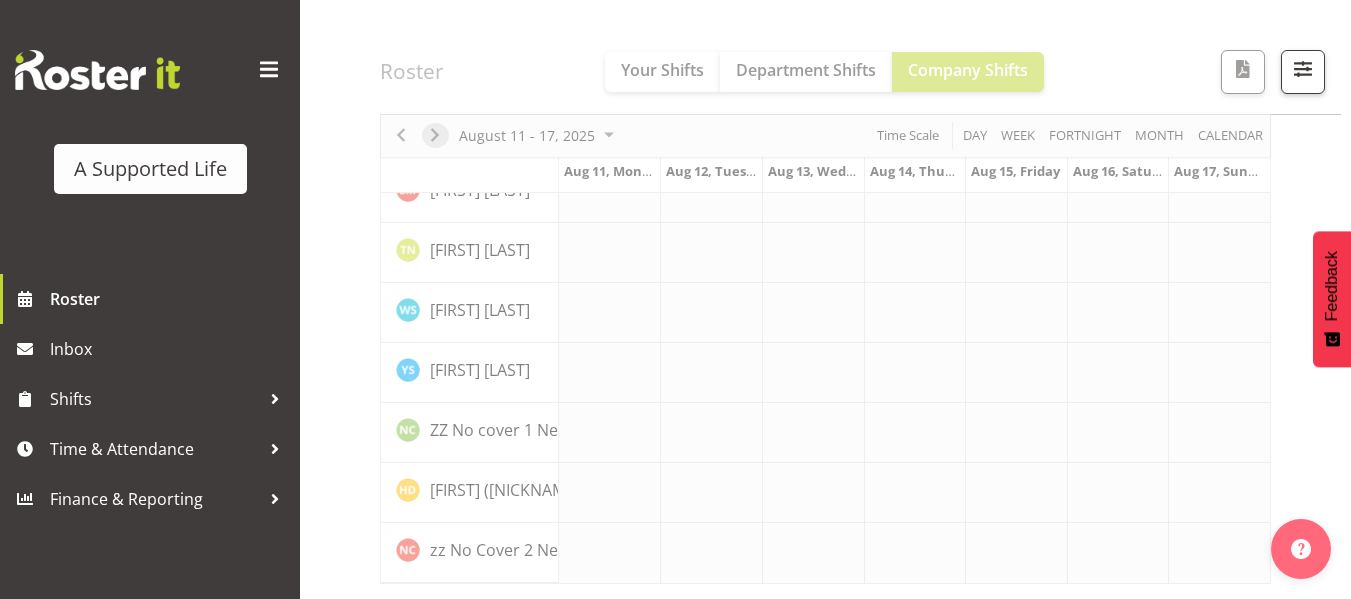 scroll, scrollTop: 5818, scrollLeft: 0, axis: vertical 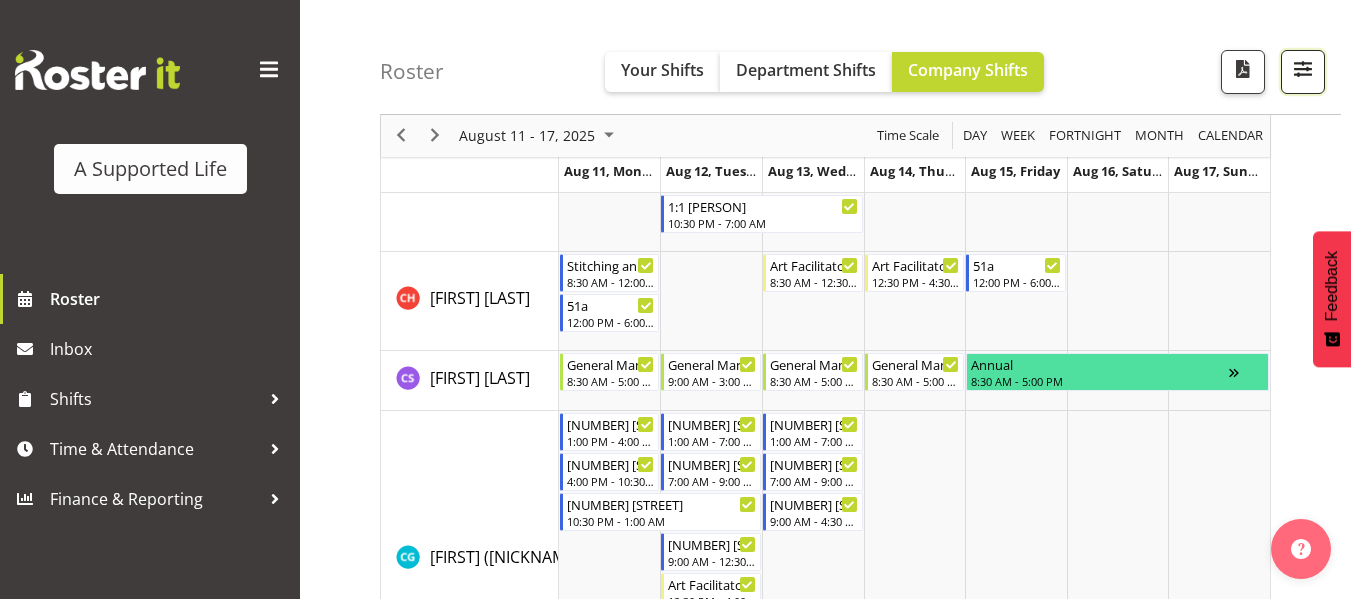 click at bounding box center (1303, 69) 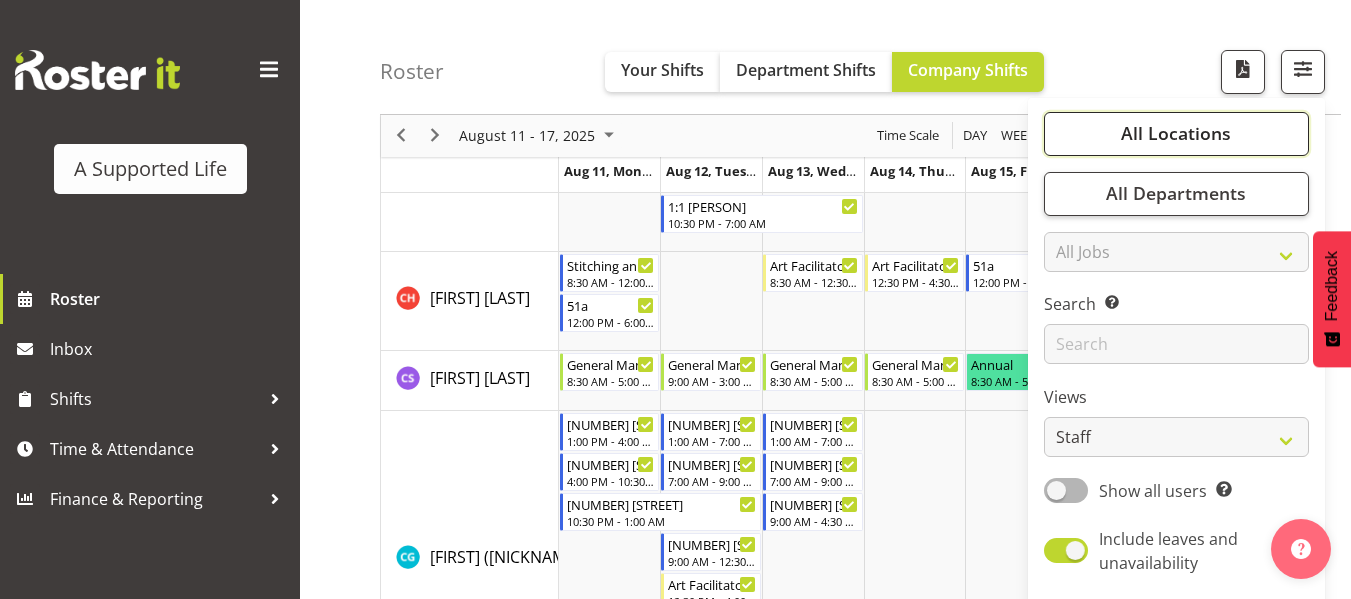 click on "All Locations" at bounding box center [1176, 134] 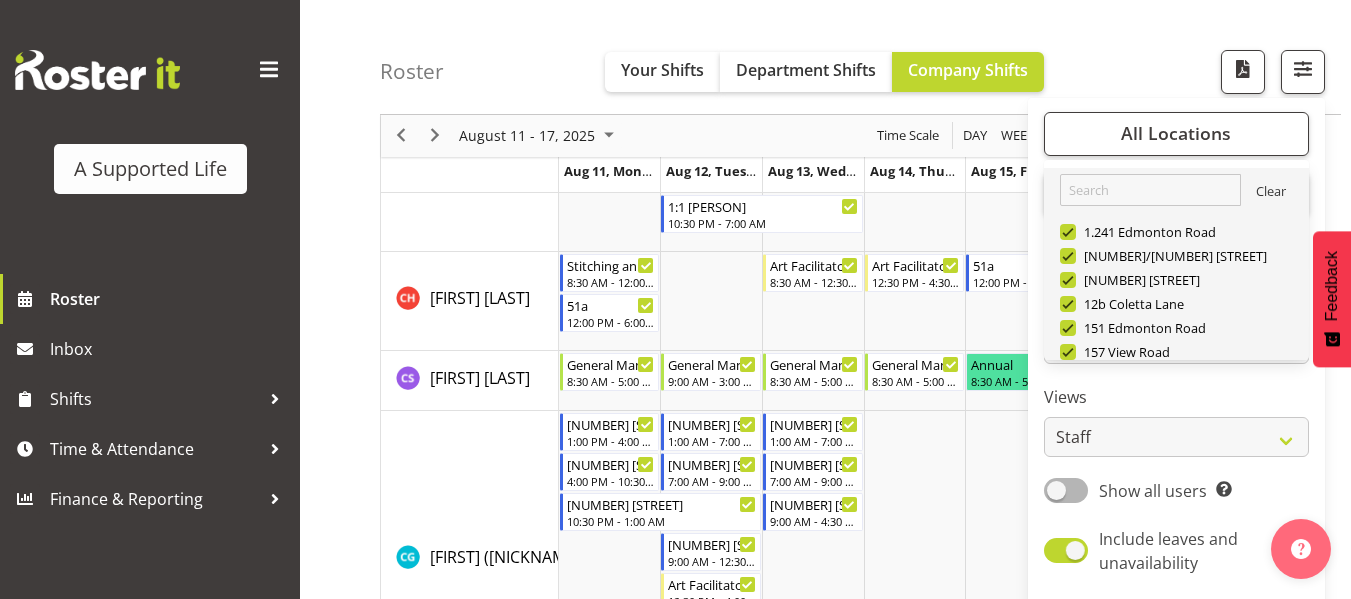 click on "Clear" at bounding box center (1271, 194) 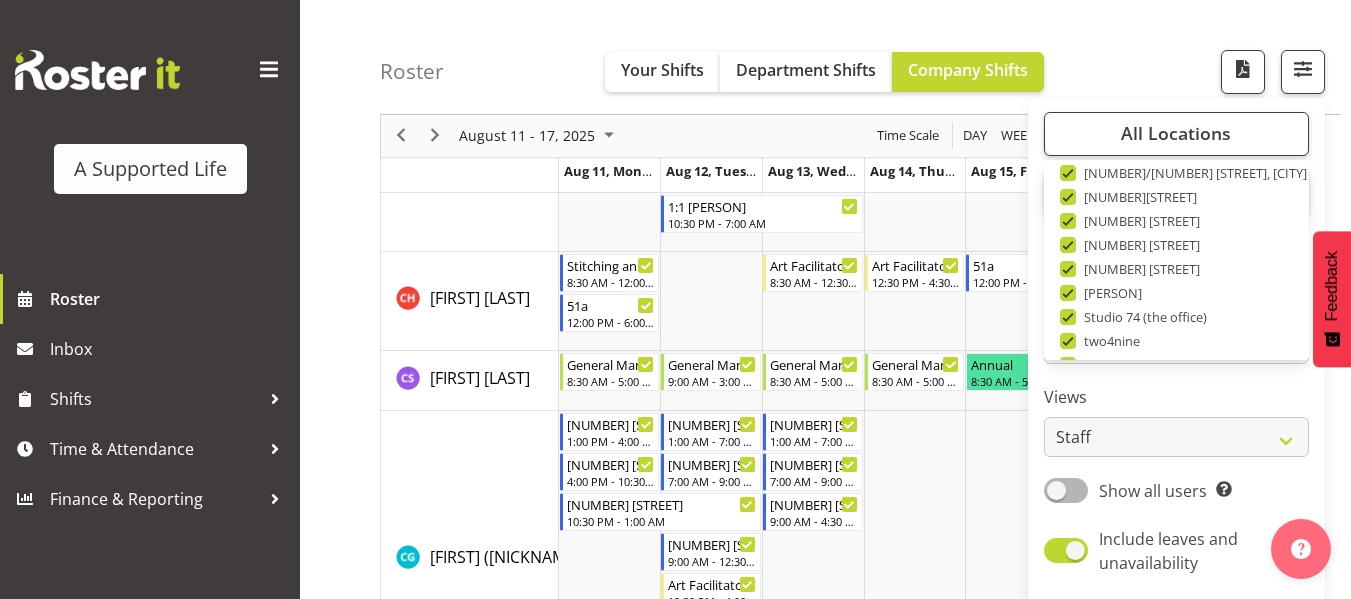 scroll, scrollTop: 672, scrollLeft: 0, axis: vertical 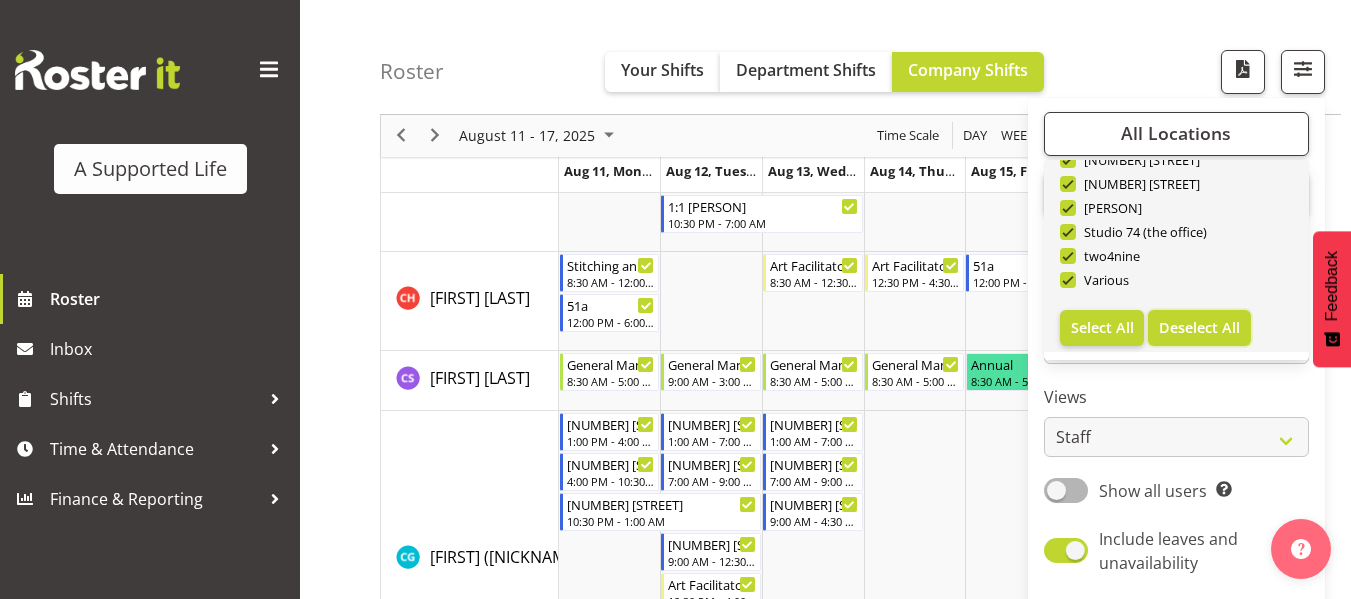 click on "Deselect All" at bounding box center (1199, 327) 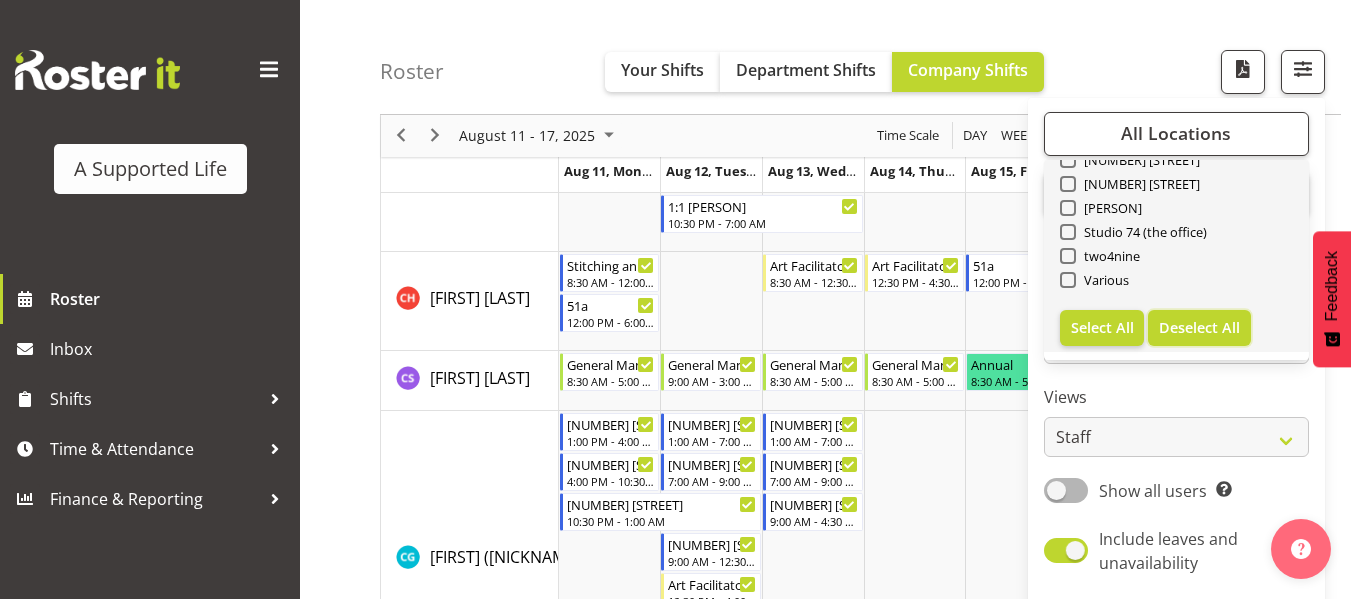 checkbox on "false" 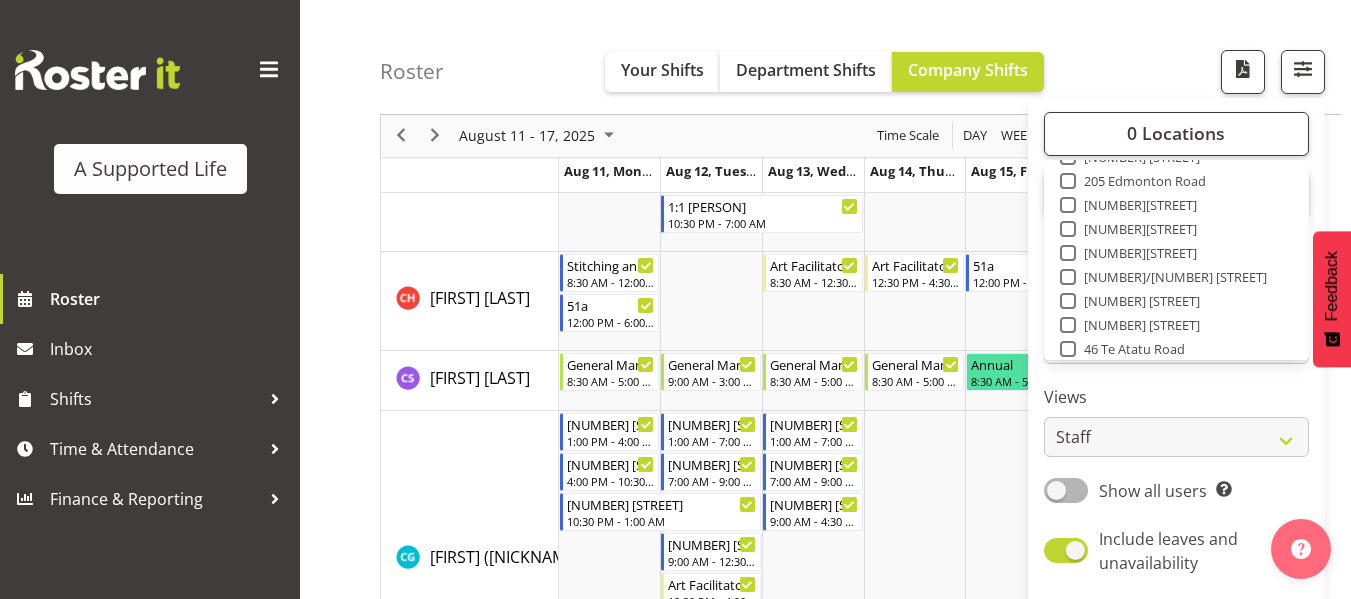 scroll, scrollTop: 283, scrollLeft: 0, axis: vertical 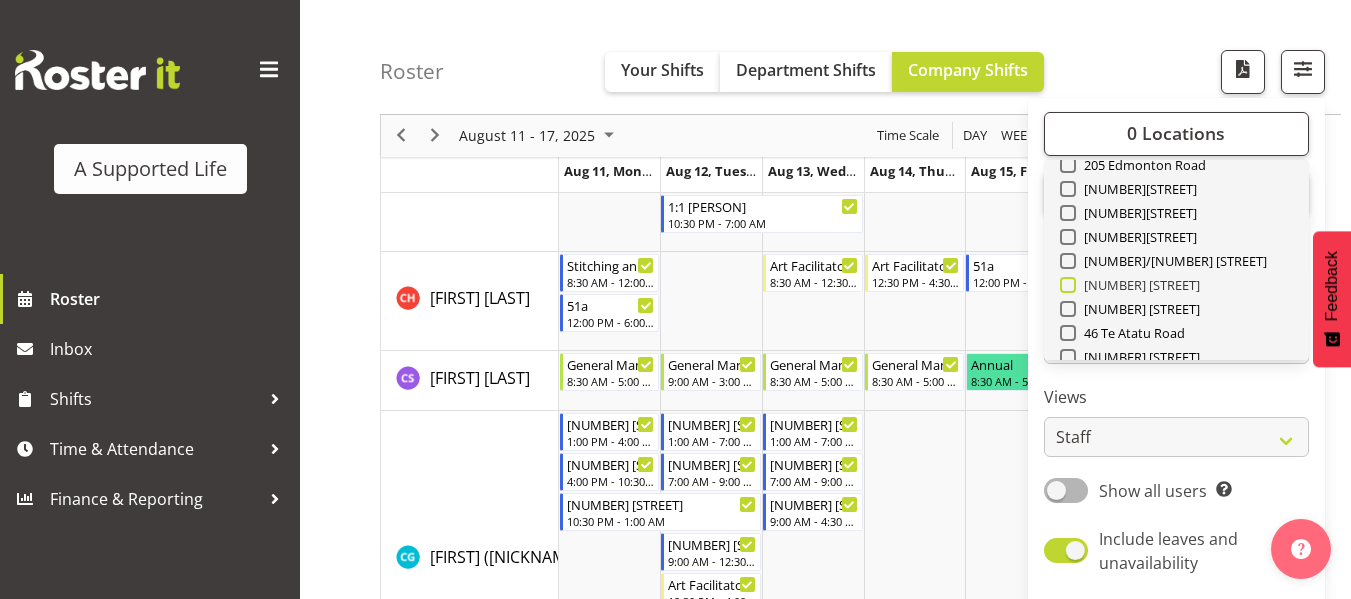 click at bounding box center (1068, 285) 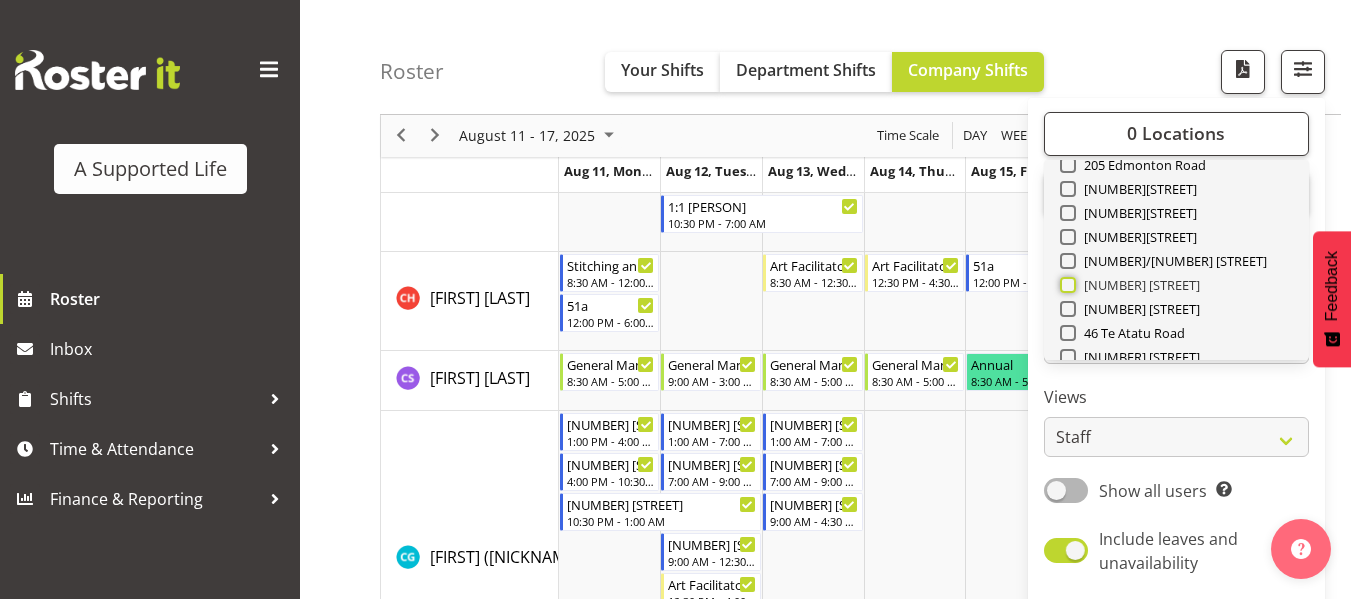 click on "[NUMBER] [STREET]" at bounding box center (1066, 285) 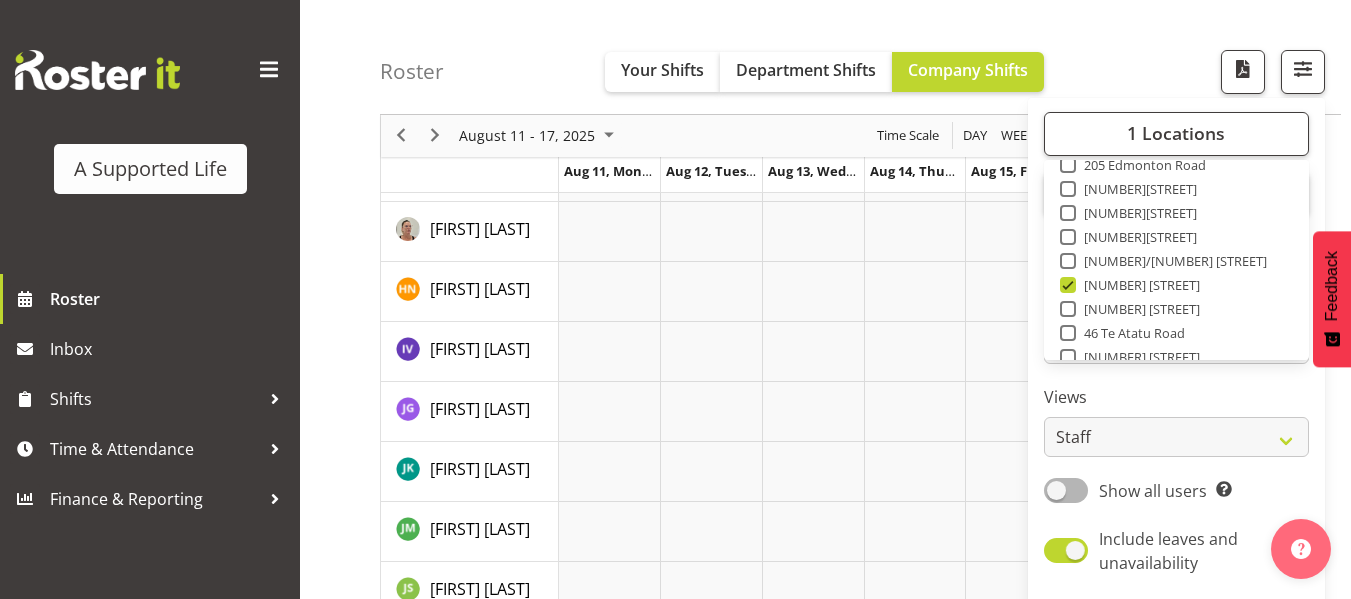 click on "Roster   Your Shifts
Department Shifts
Company Shifts
1 Locations
Clear
[NUMBER] [STREET]
[NUMBER] [STREET]
[NUMBER] [STREET]
[NUMBER] [STREET]
[NUMBER] [STREET]
[NUMBER] [STREET]
[NUMBER] [STREET]
Clear" at bounding box center (860, 57) 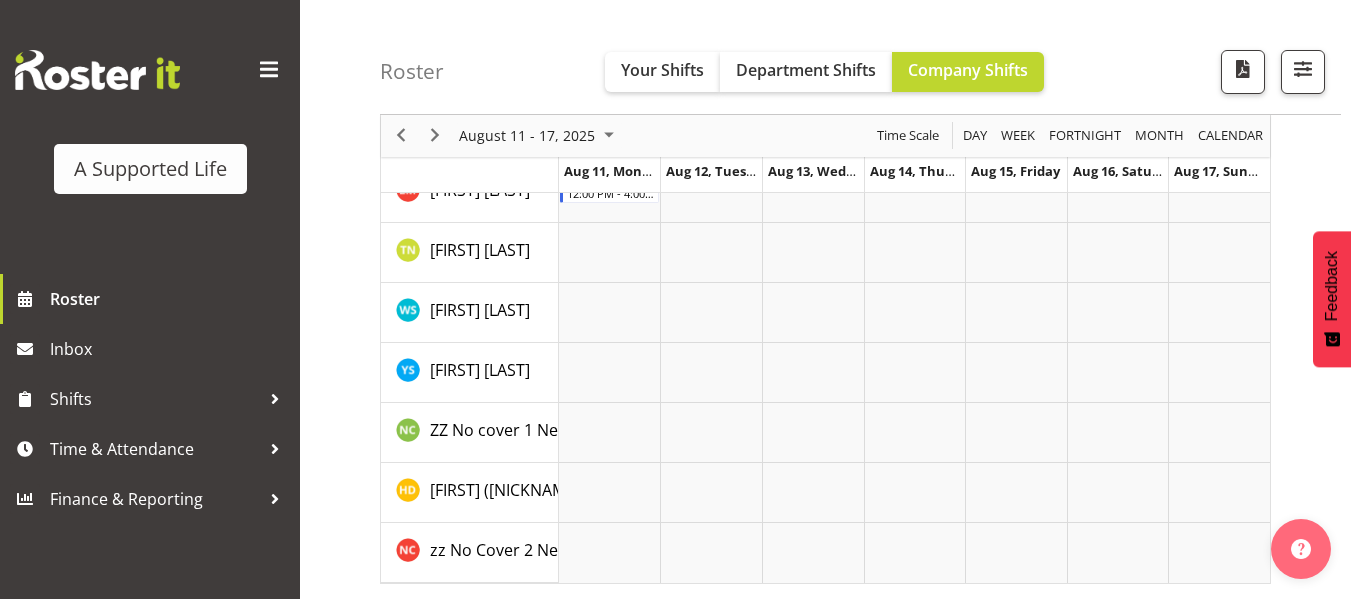 scroll, scrollTop: 5471, scrollLeft: 0, axis: vertical 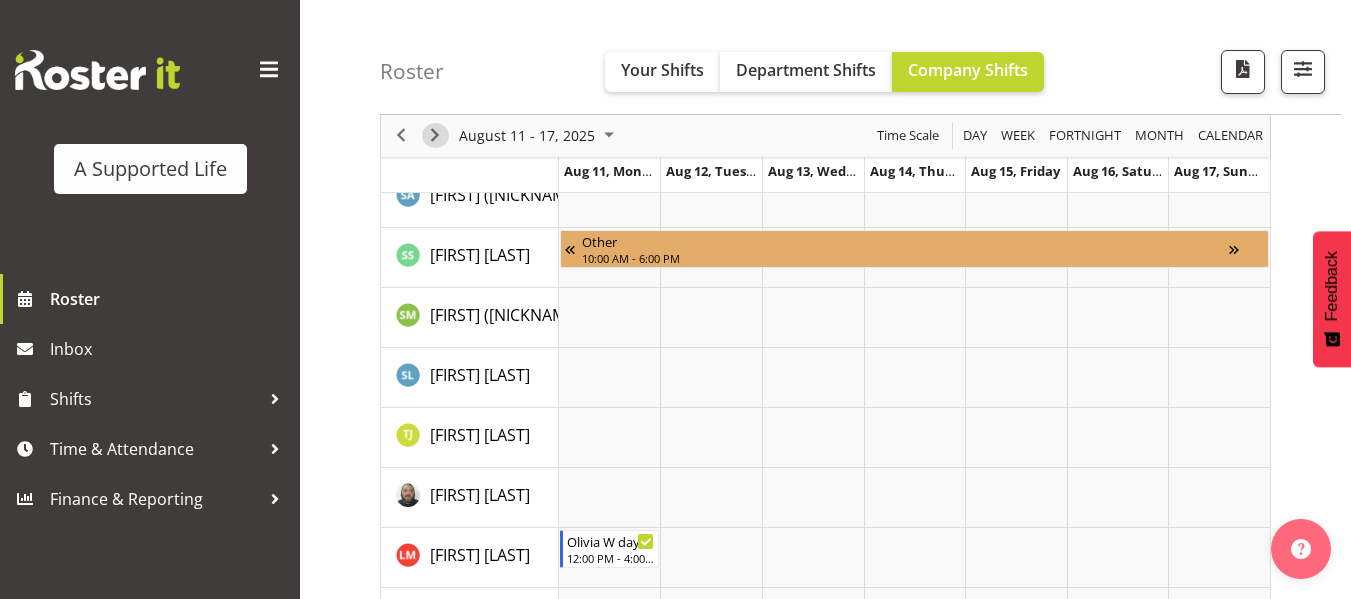 click at bounding box center [435, 136] 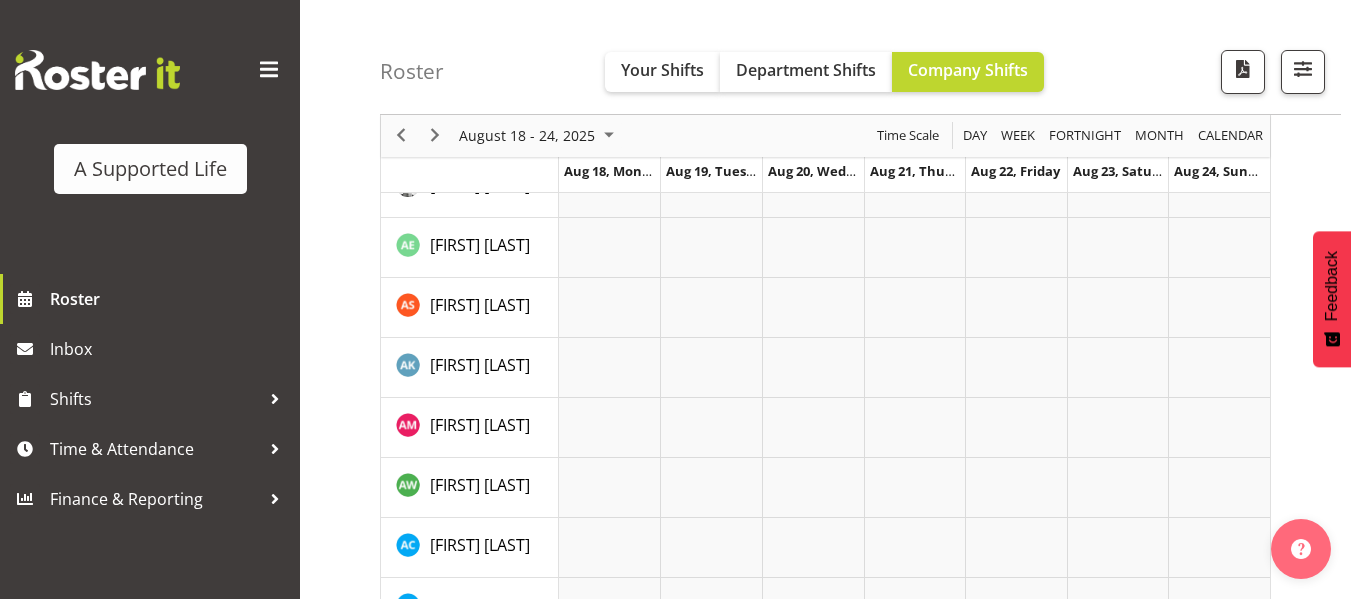 scroll, scrollTop: 0, scrollLeft: 0, axis: both 